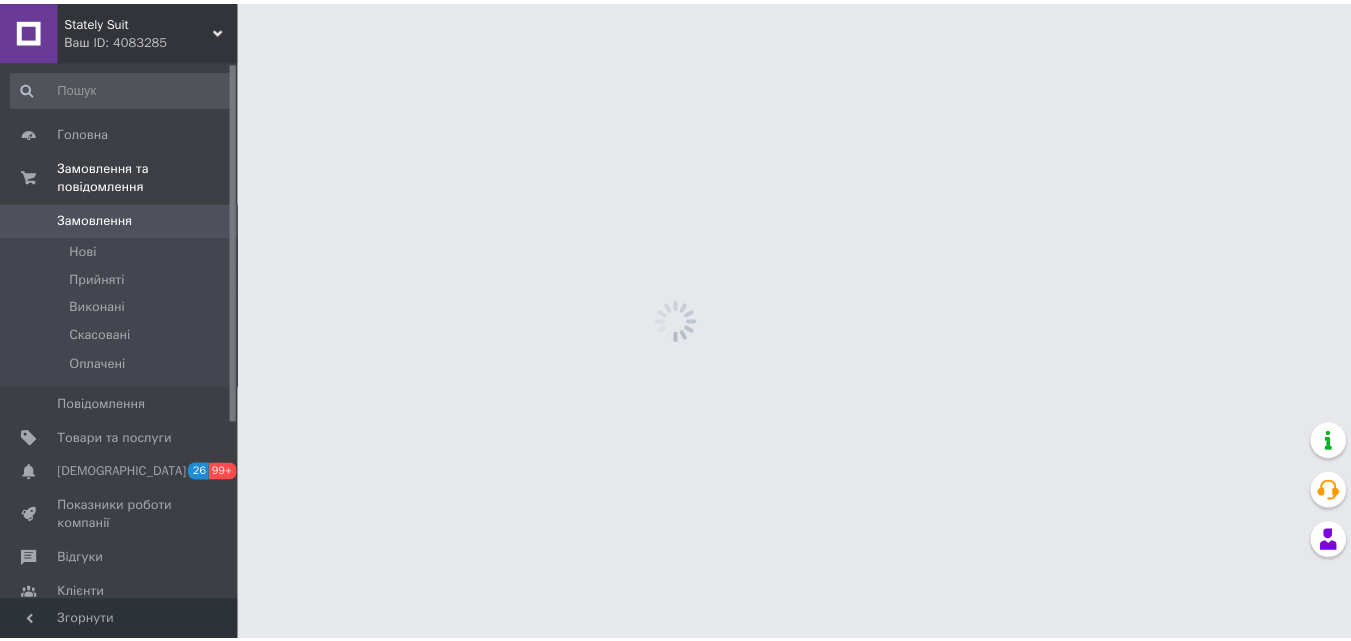 scroll, scrollTop: 0, scrollLeft: 0, axis: both 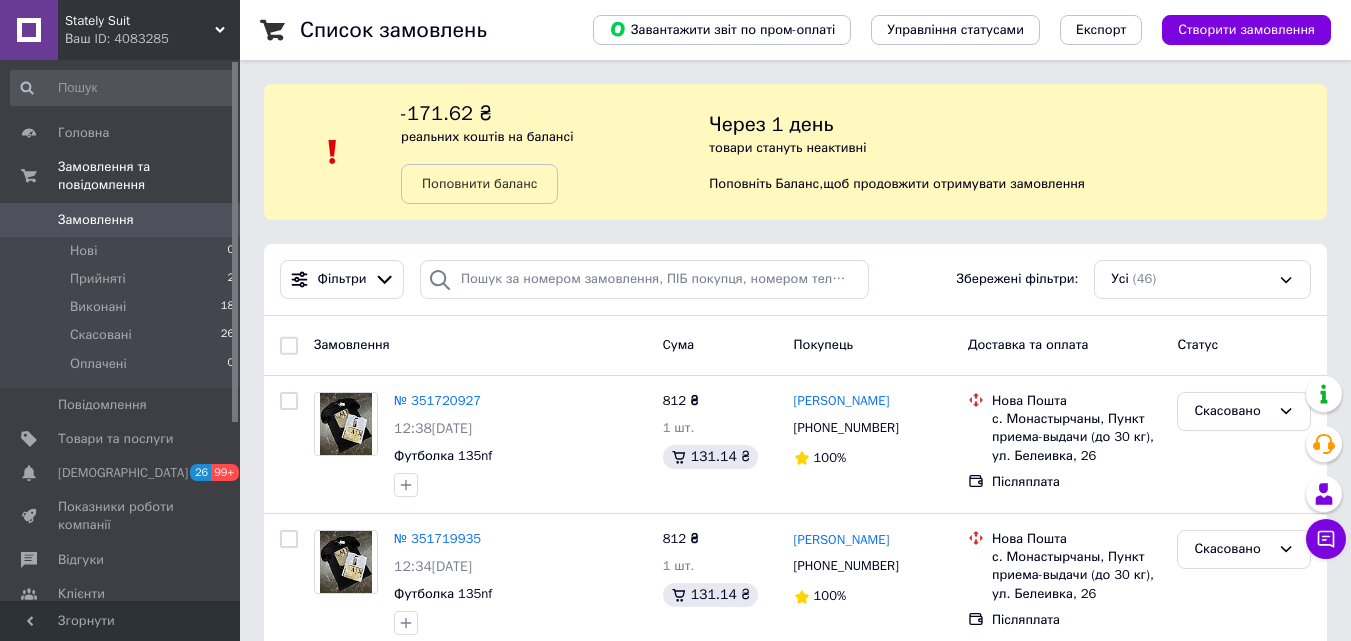 click on "Замовлення 0" at bounding box center (123, 220) 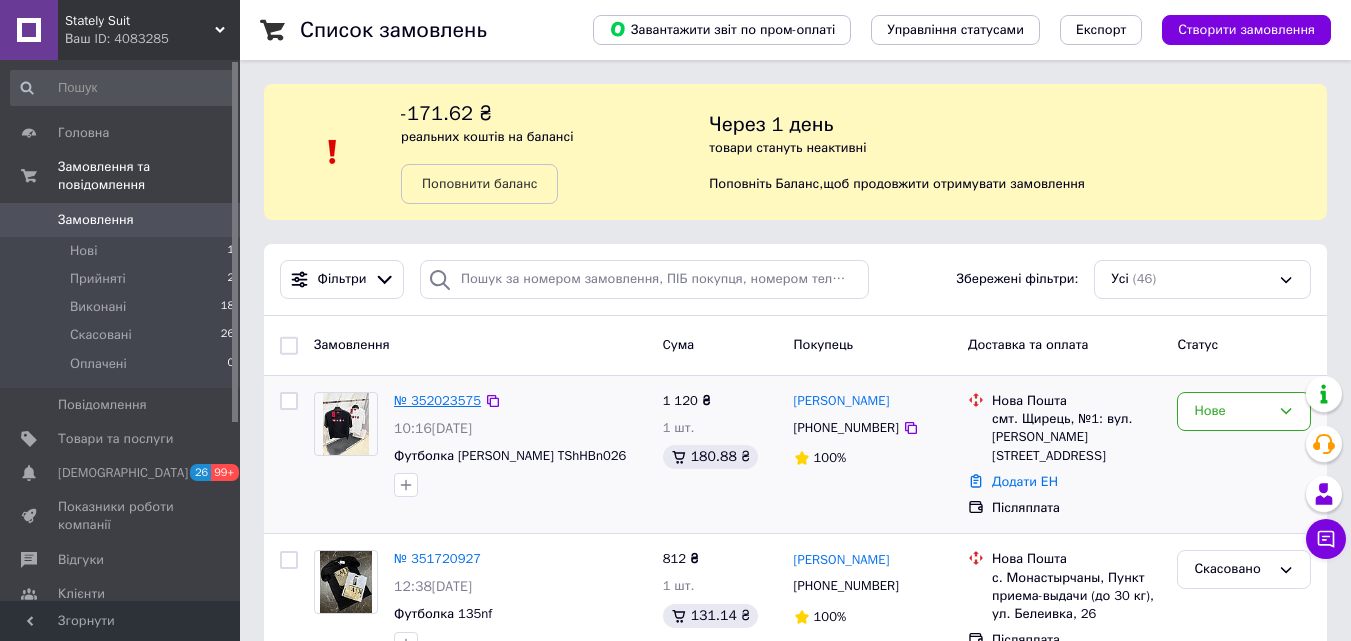 click on "№ 352023575" at bounding box center [437, 400] 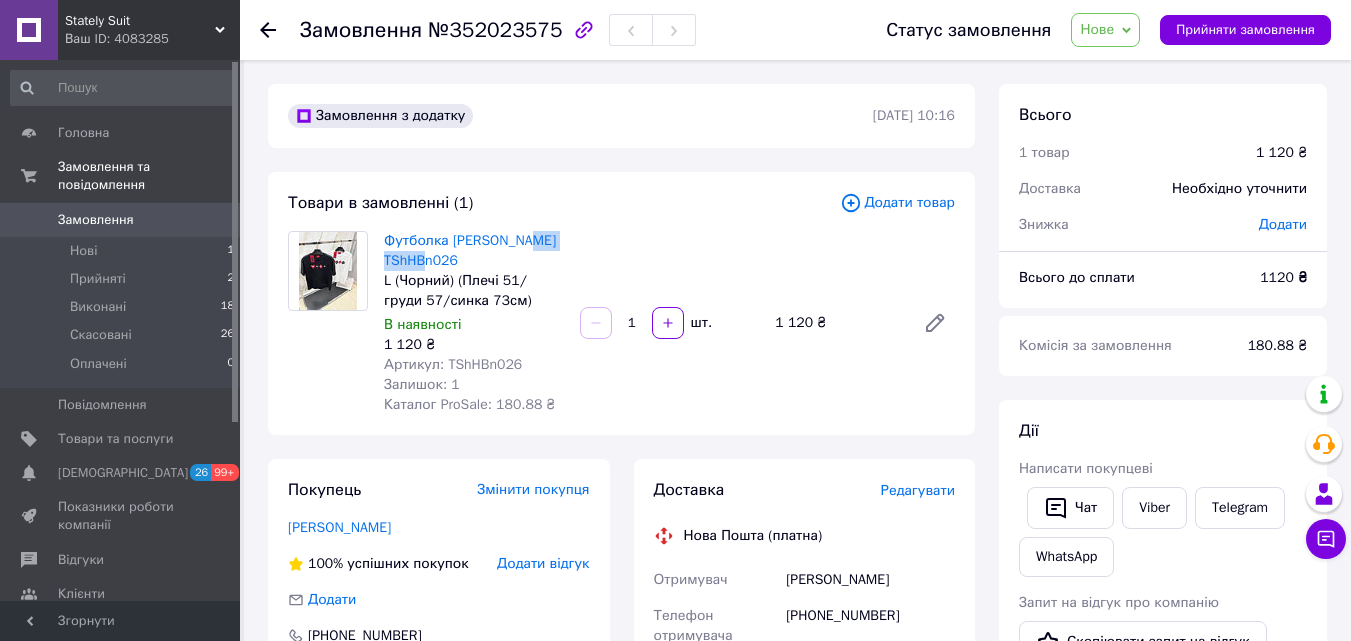 drag, startPoint x: 378, startPoint y: 257, endPoint x: 467, endPoint y: 259, distance: 89.02247 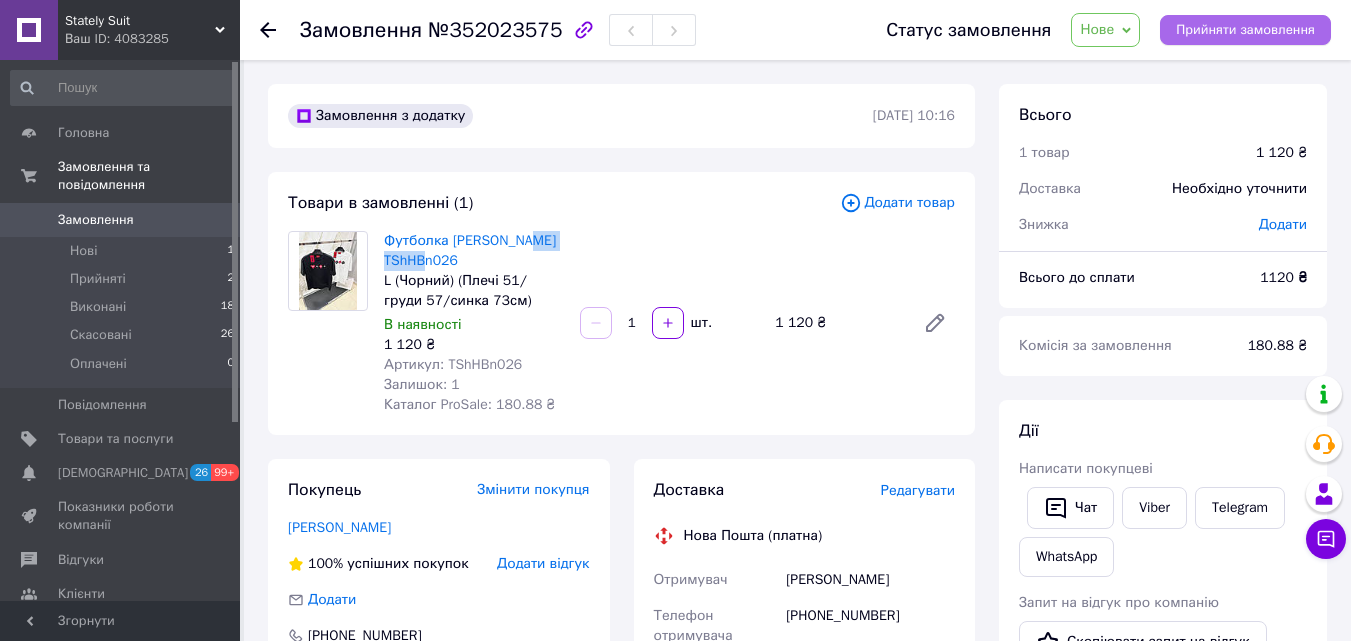 click on "Прийняти замовлення" at bounding box center [1245, 30] 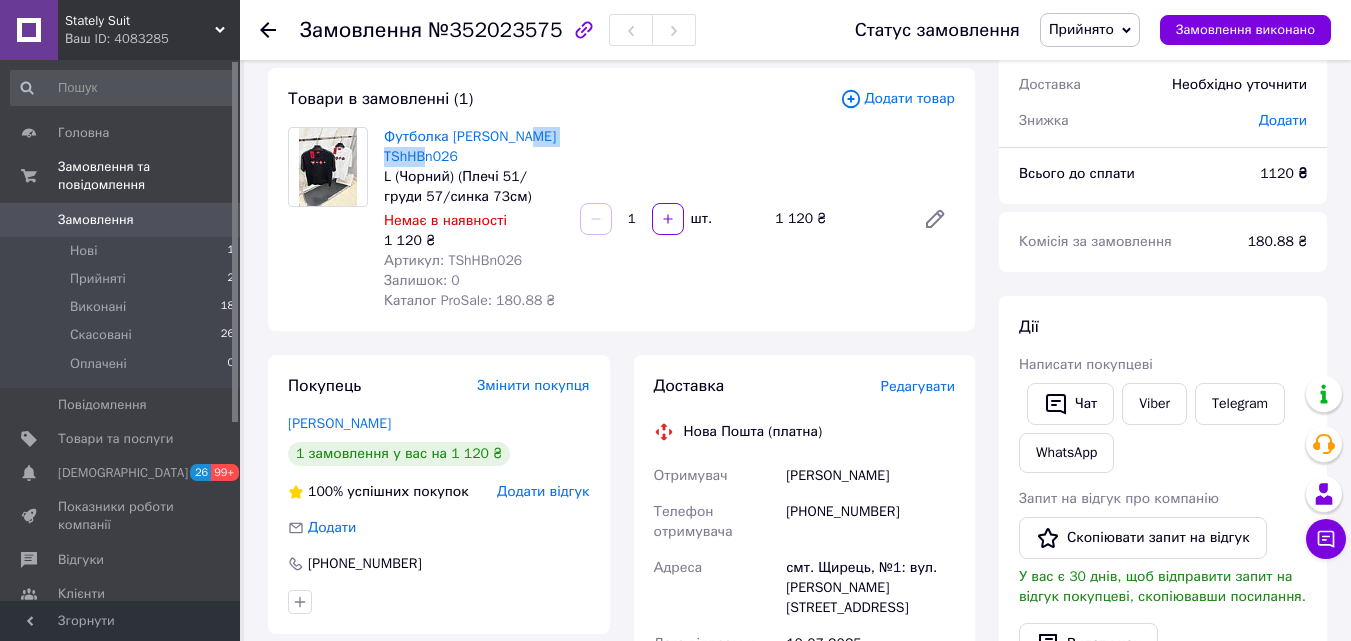 scroll, scrollTop: 200, scrollLeft: 0, axis: vertical 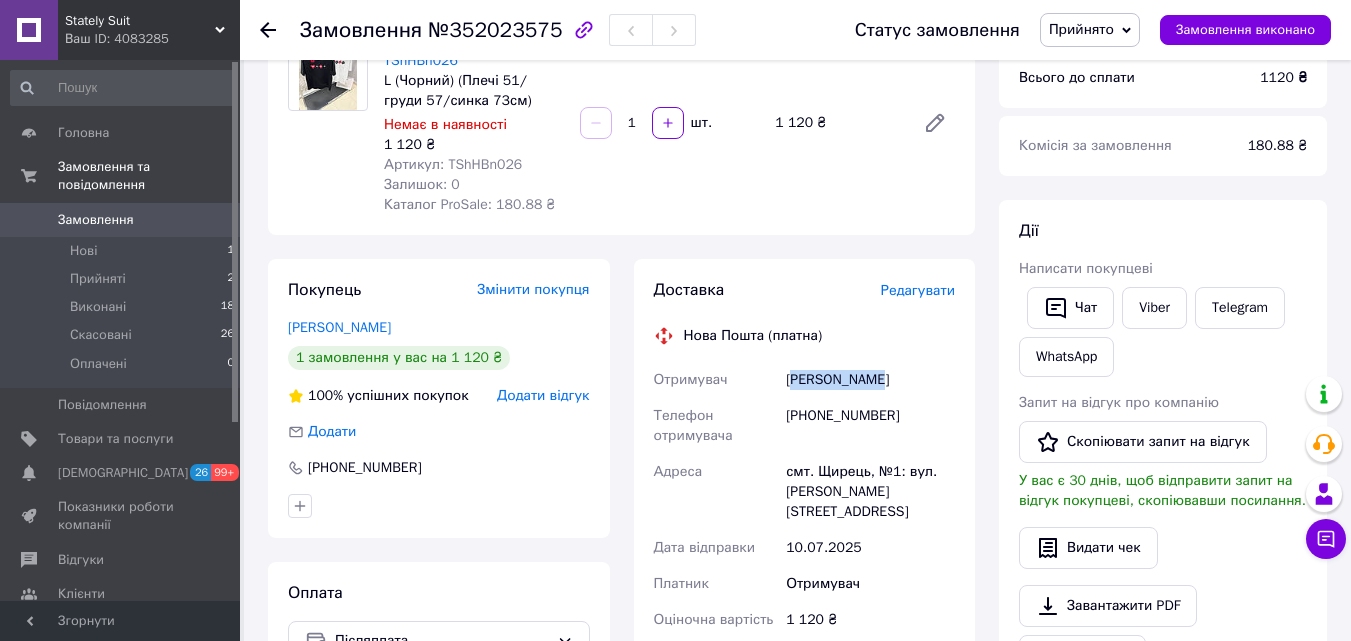 drag, startPoint x: 792, startPoint y: 385, endPoint x: 913, endPoint y: 376, distance: 121.33425 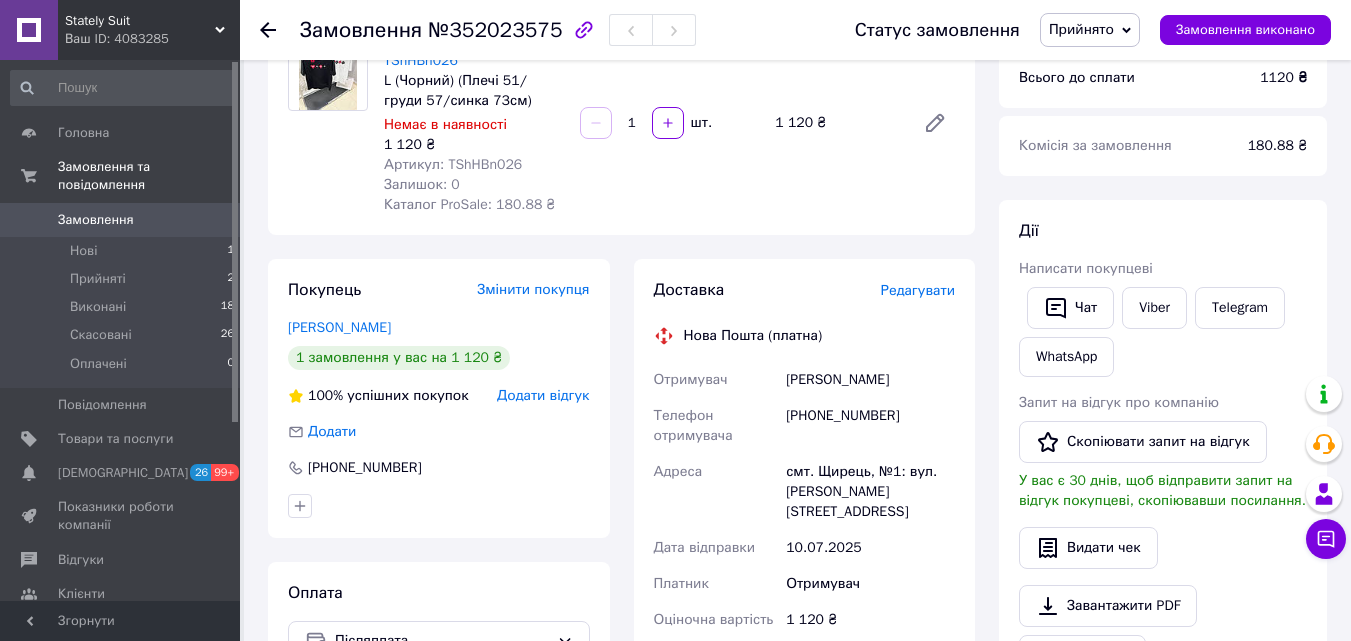 click on "Отримувач" at bounding box center [716, 380] 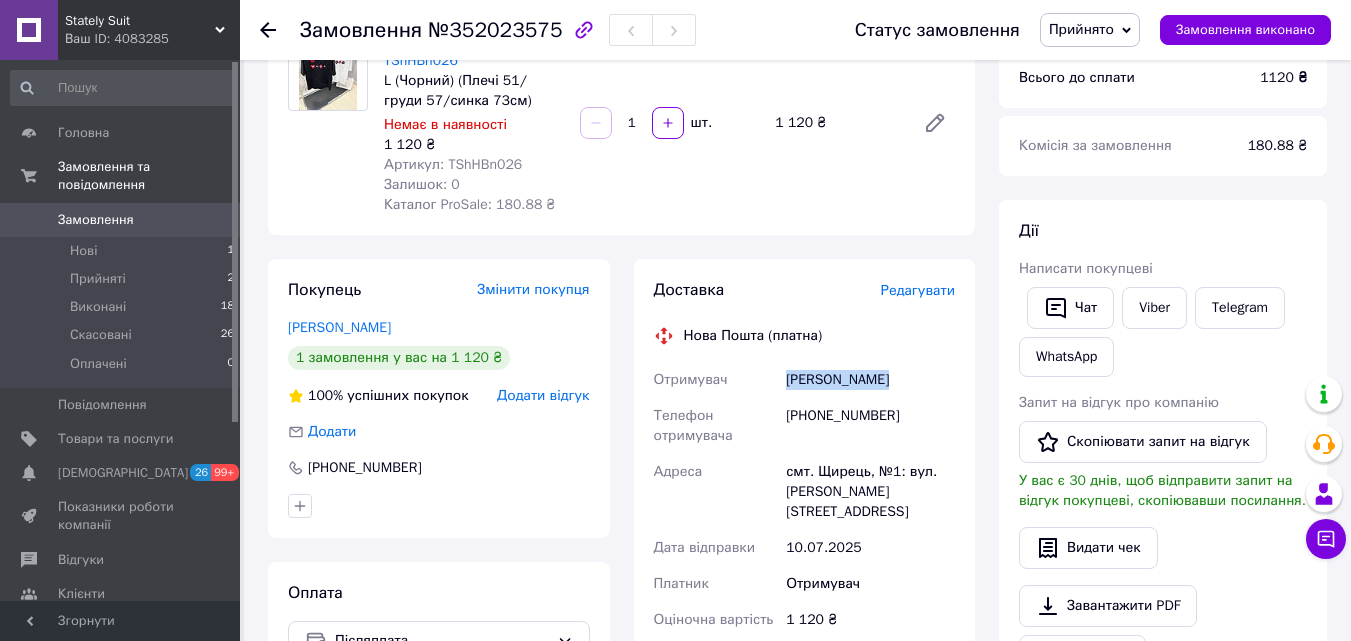 drag, startPoint x: 864, startPoint y: 375, endPoint x: 884, endPoint y: 372, distance: 20.22375 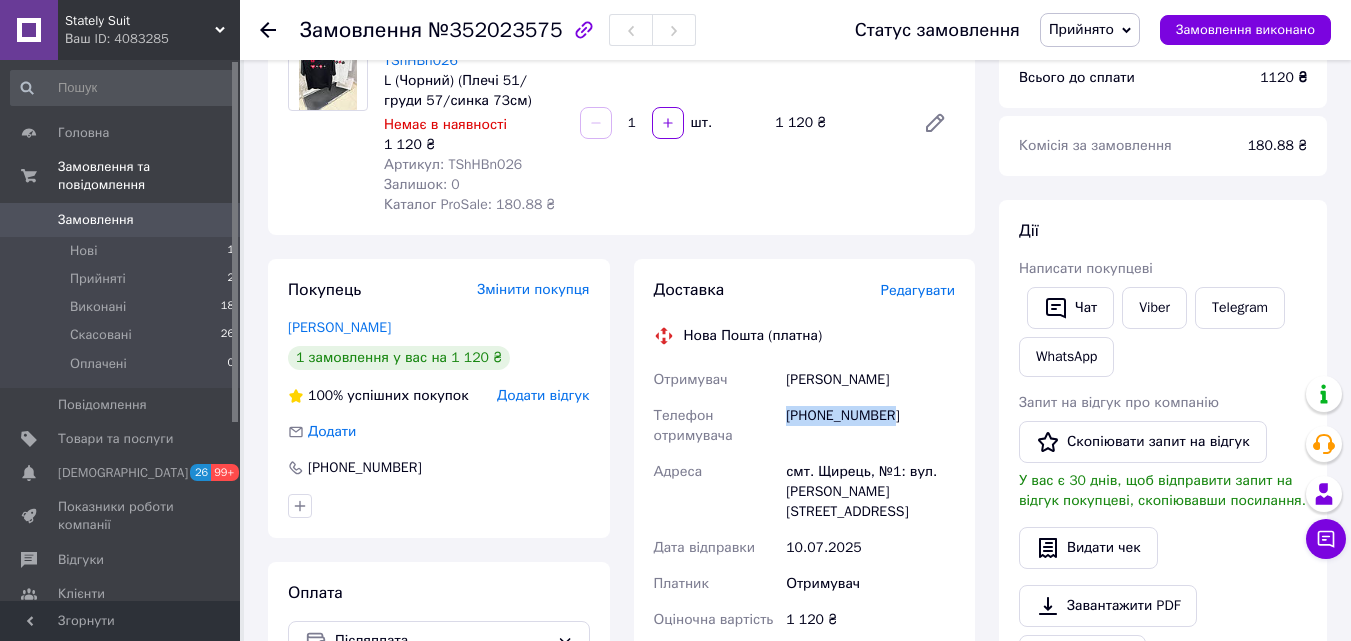 drag, startPoint x: 790, startPoint y: 419, endPoint x: 917, endPoint y: 417, distance: 127.01575 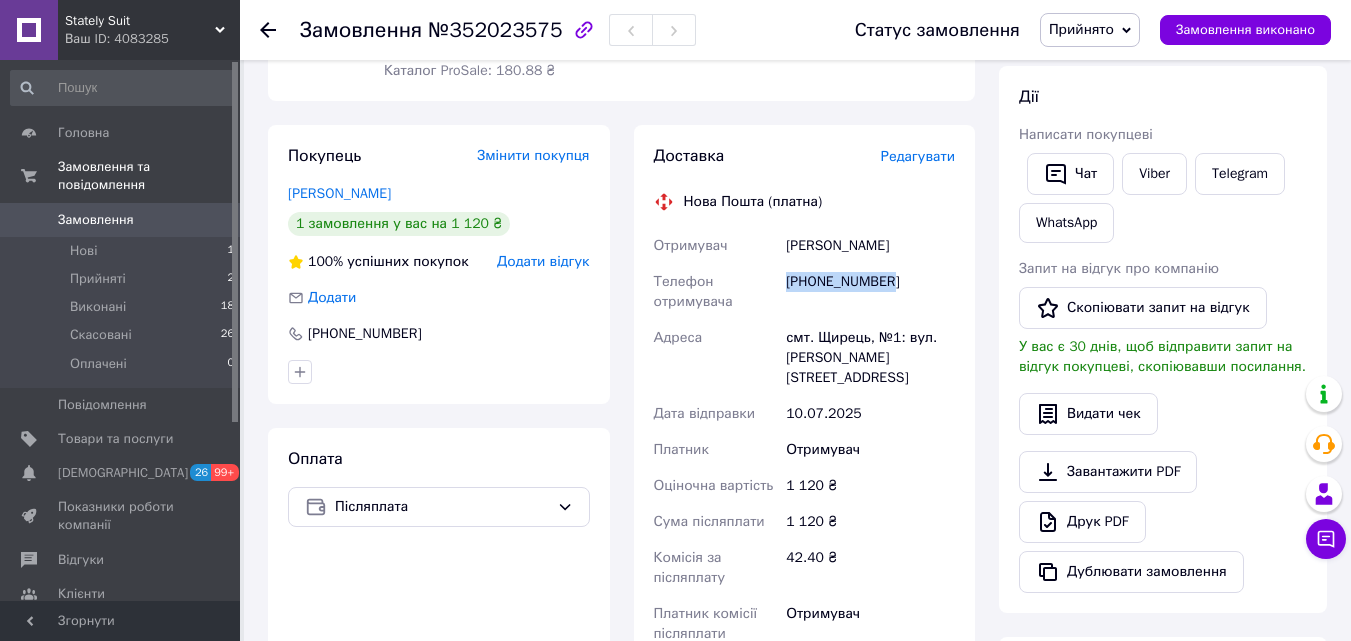 scroll, scrollTop: 500, scrollLeft: 0, axis: vertical 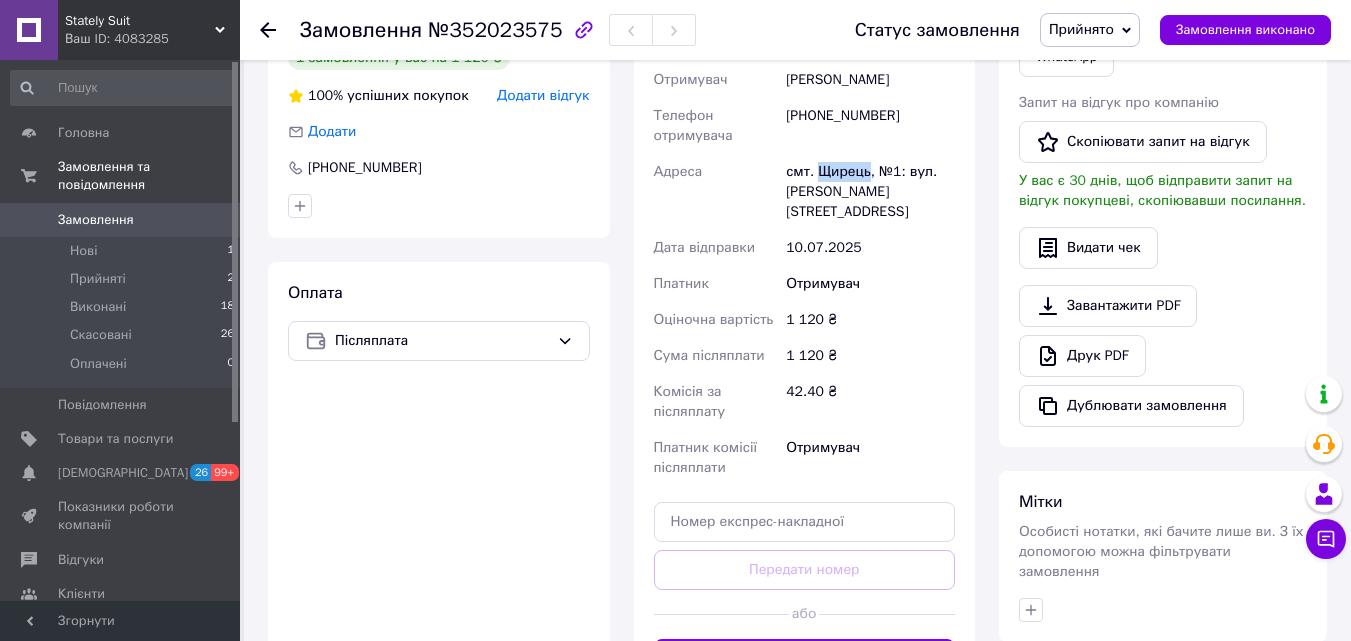 drag, startPoint x: 816, startPoint y: 173, endPoint x: 869, endPoint y: 168, distance: 53.235325 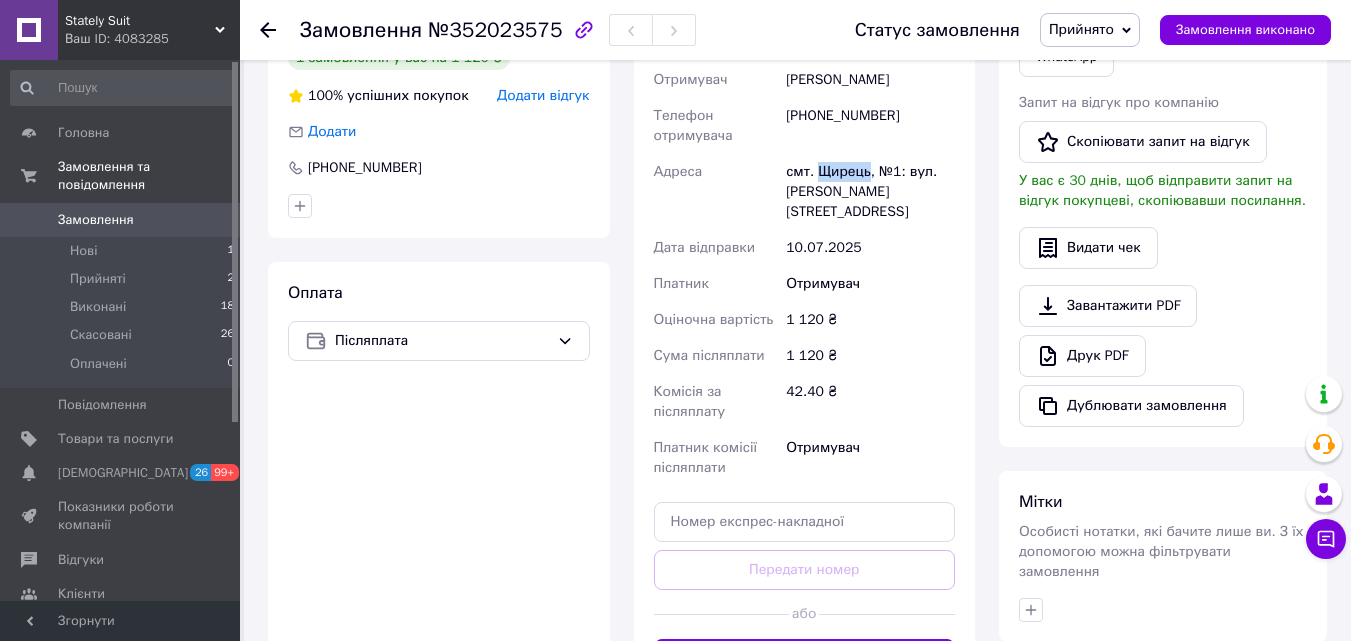 click on "Замовлення" at bounding box center [96, 220] 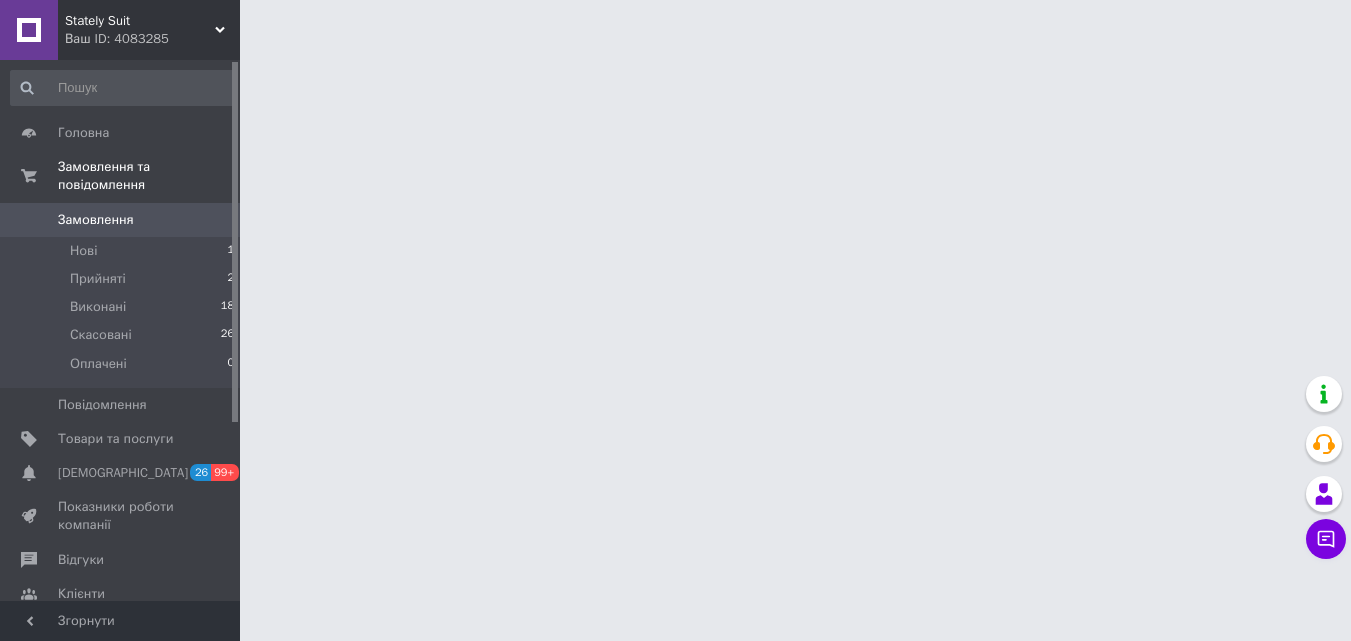 scroll, scrollTop: 0, scrollLeft: 0, axis: both 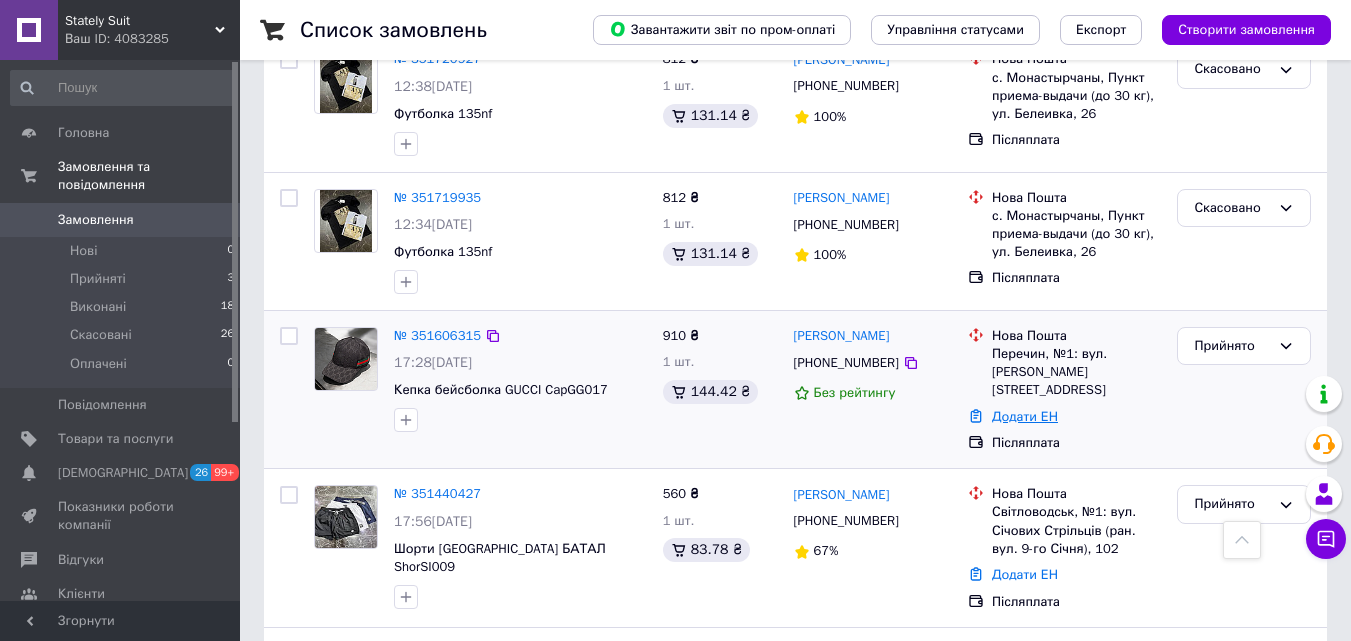 click on "Додати ЕН" at bounding box center (1025, 416) 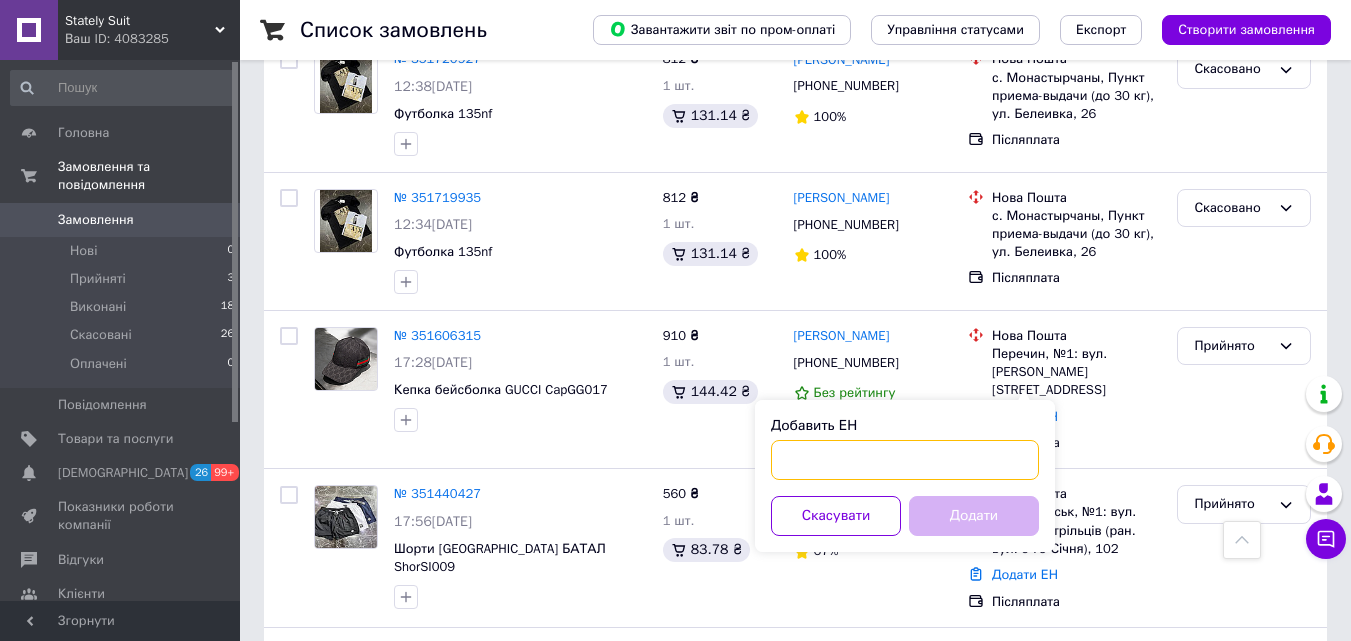 click on "Добавить ЕН" at bounding box center [905, 460] 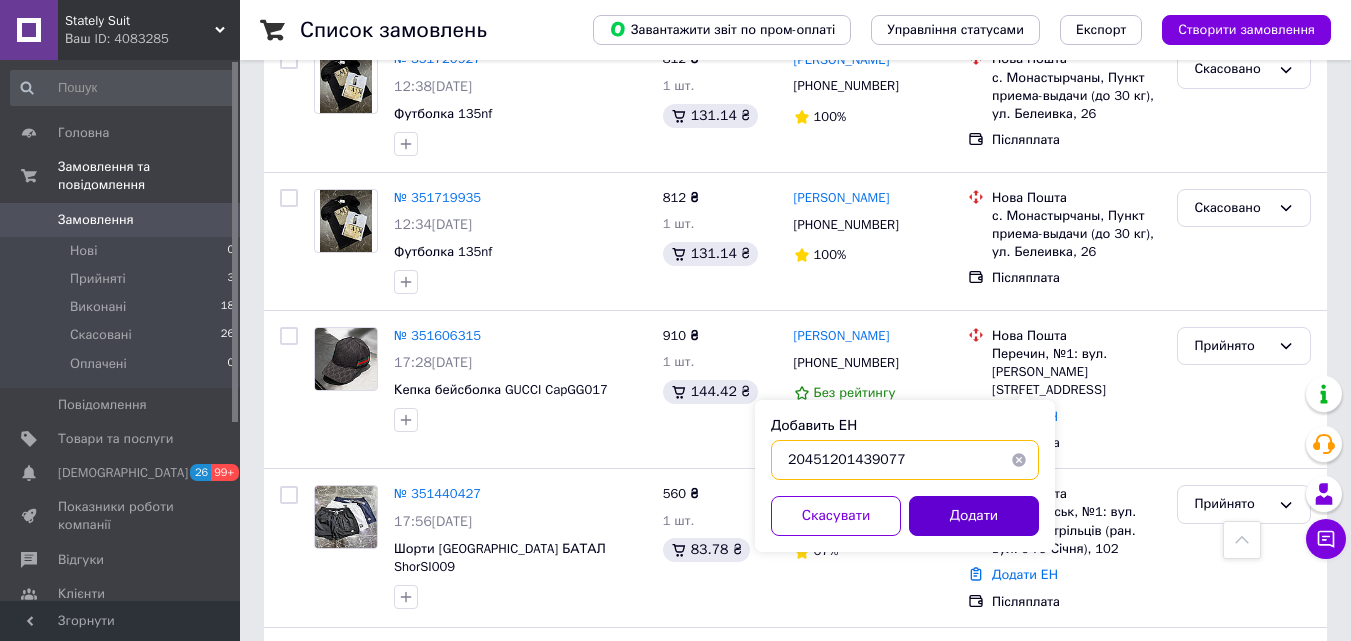 type on "20451201439077" 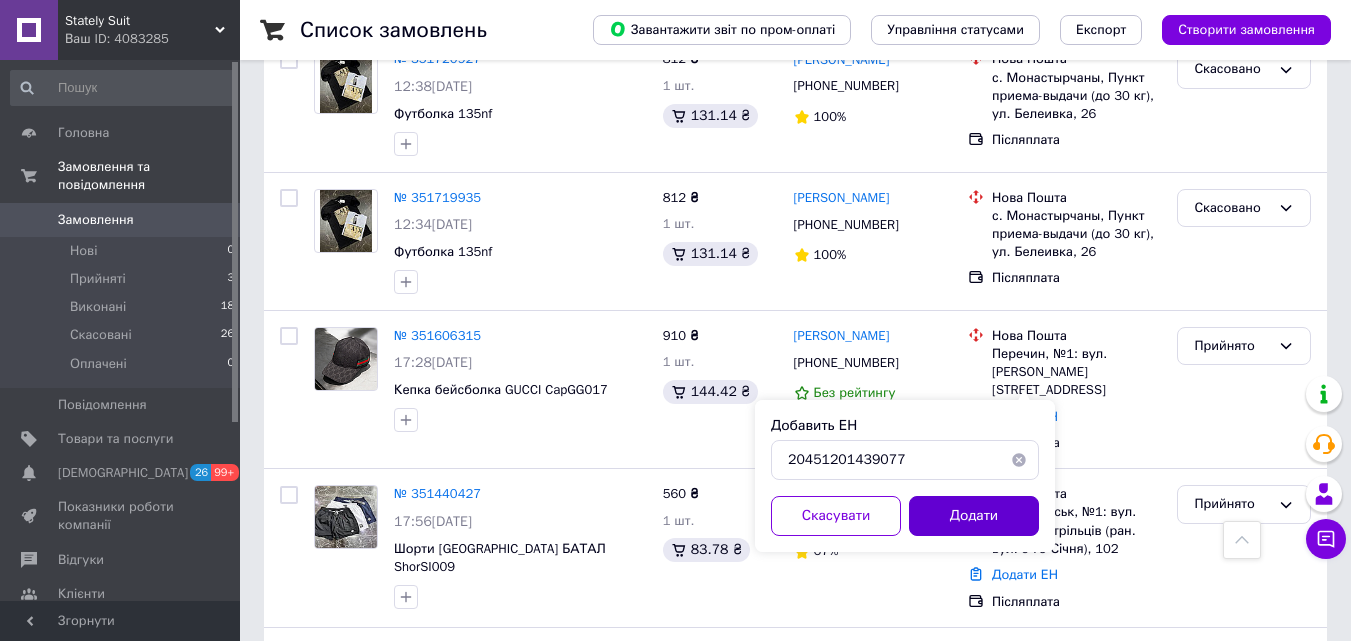 click on "Додати" at bounding box center (974, 516) 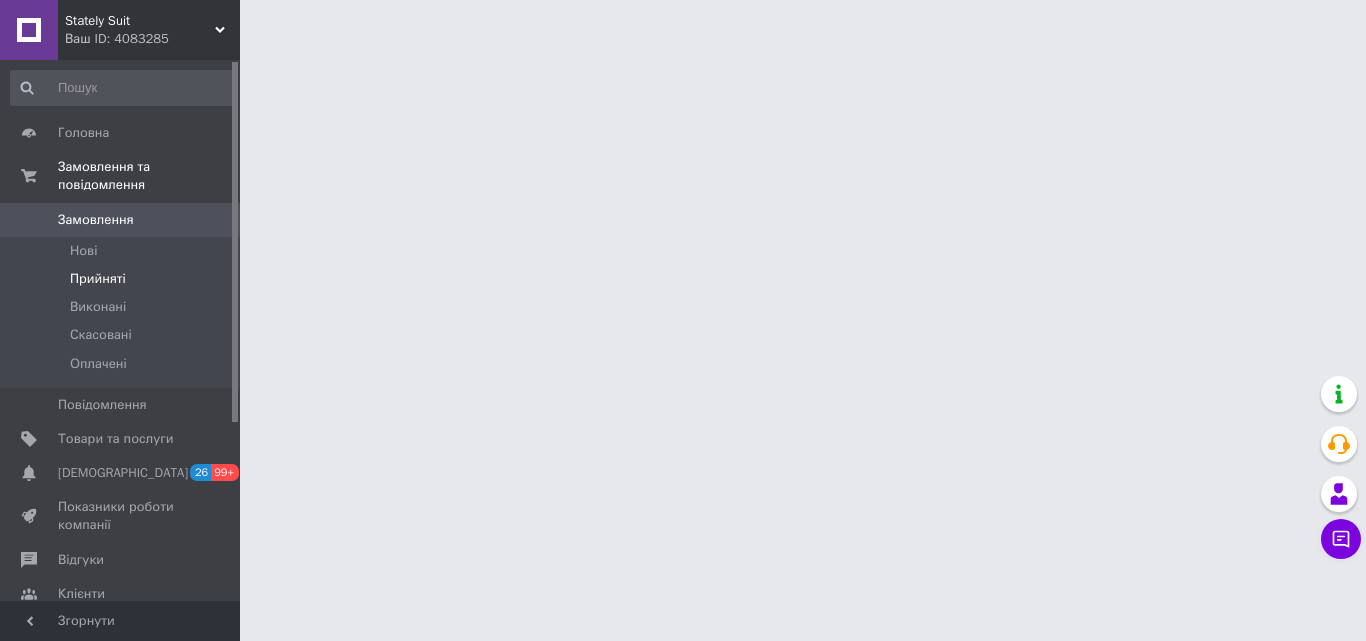click on "Прийняті" at bounding box center [123, 279] 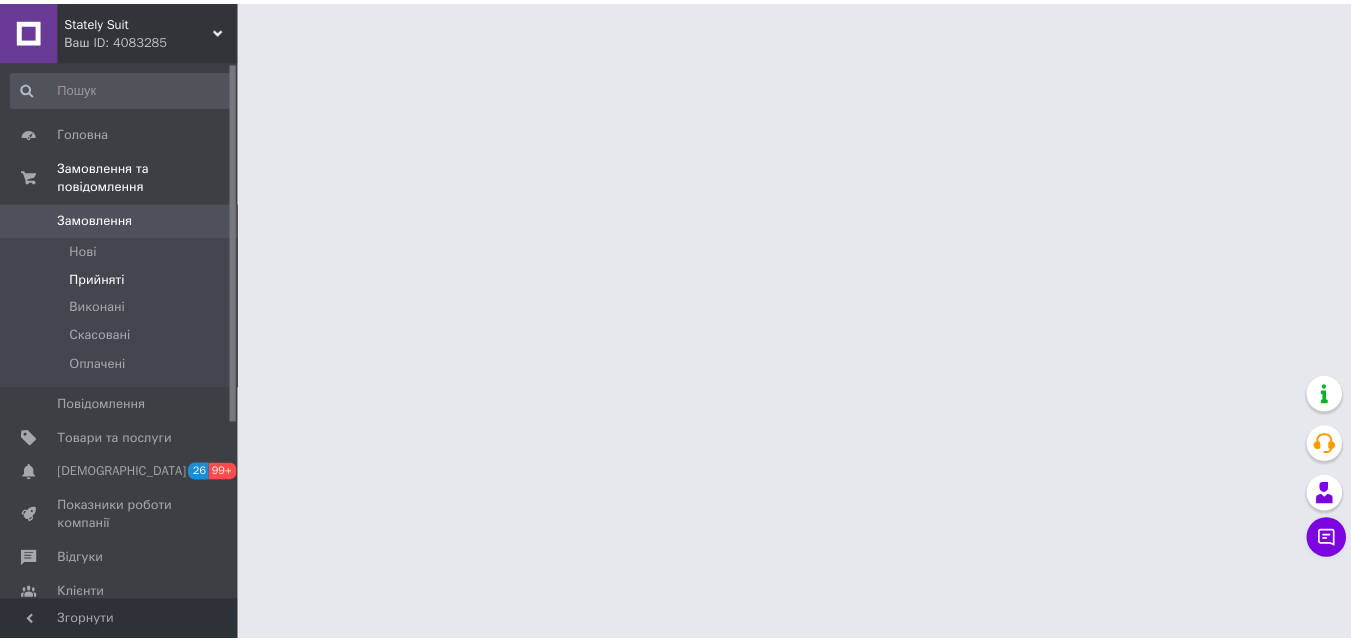 scroll, scrollTop: 0, scrollLeft: 0, axis: both 